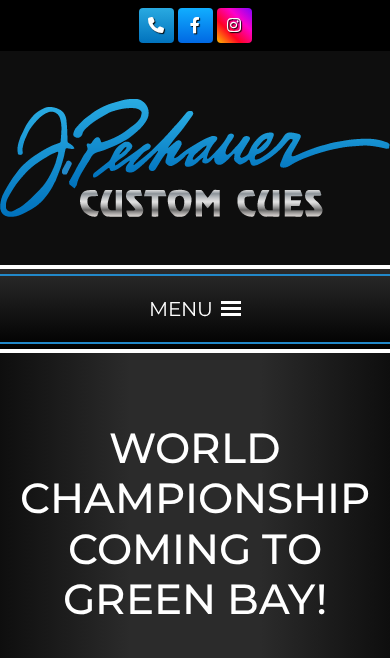 scroll, scrollTop: 0, scrollLeft: 0, axis: both 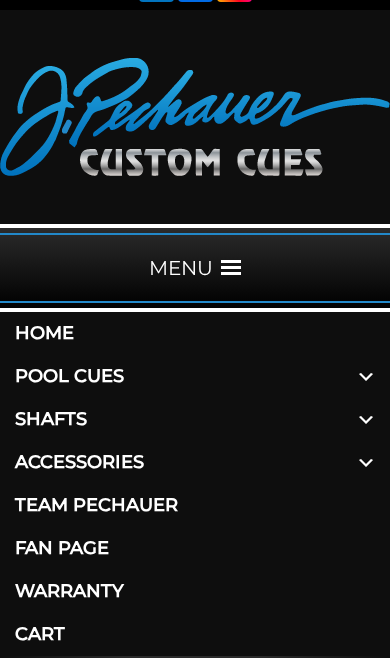 click at bounding box center [366, 376] 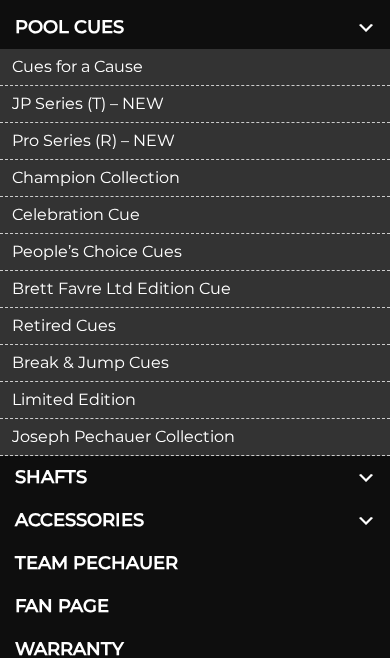 scroll, scrollTop: 391, scrollLeft: 0, axis: vertical 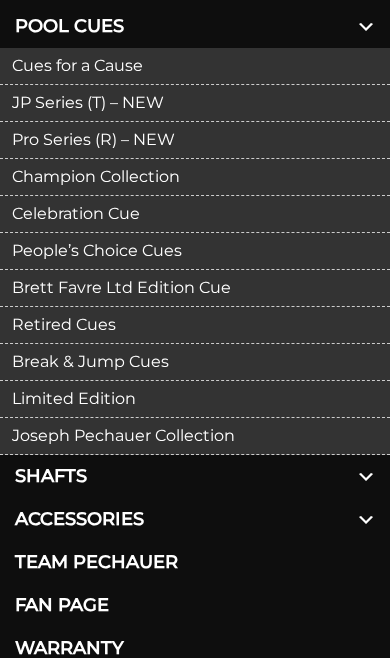 click on "Limited Edition" at bounding box center (195, 399) 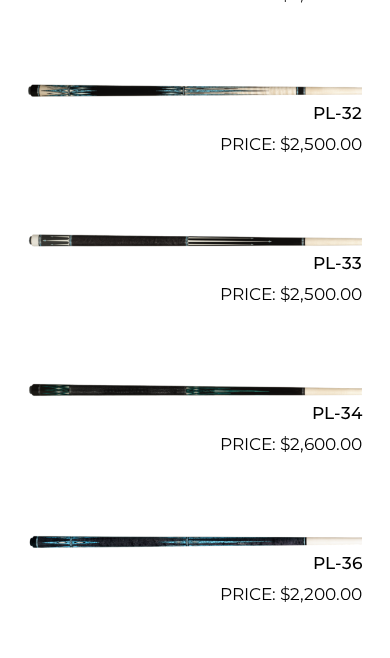 scroll, scrollTop: 1447, scrollLeft: 0, axis: vertical 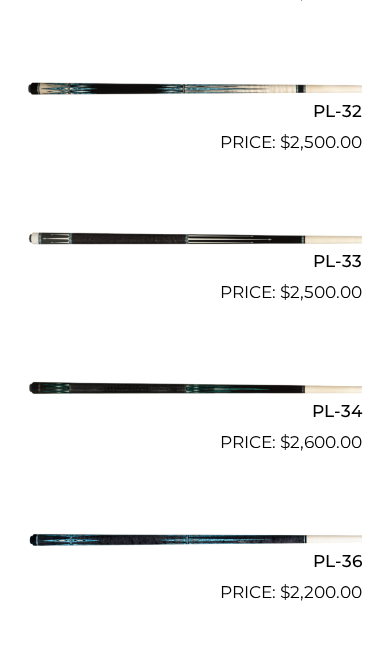 click at bounding box center [195, 540] 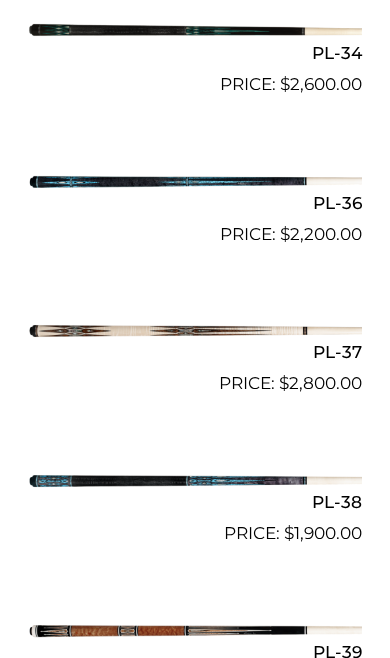scroll, scrollTop: 1806, scrollLeft: 0, axis: vertical 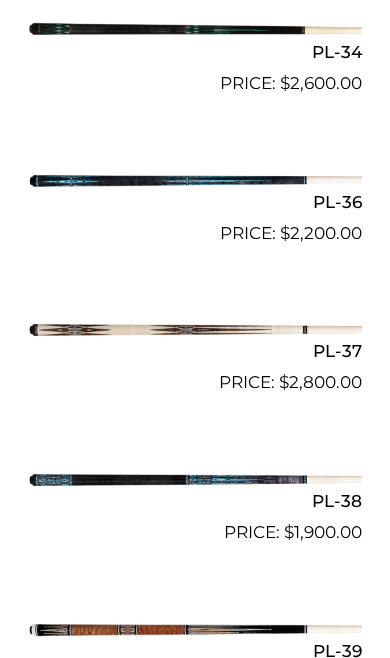 click at bounding box center (195, 480) 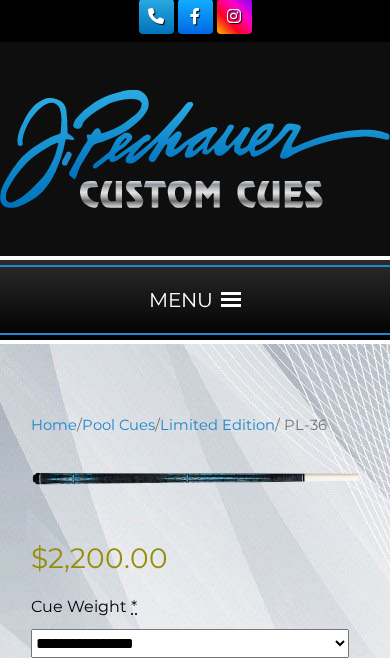 scroll, scrollTop: 0, scrollLeft: 0, axis: both 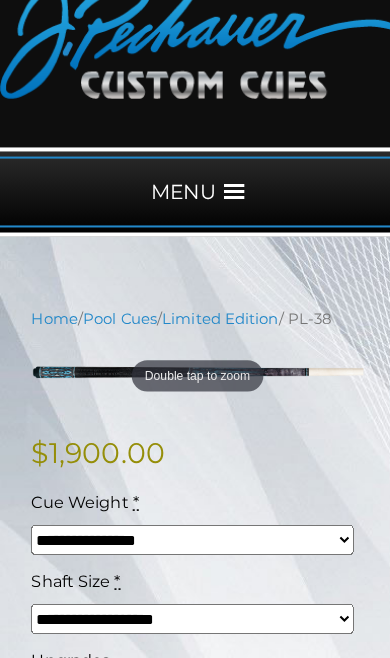 click on "**********" at bounding box center [190, 533] 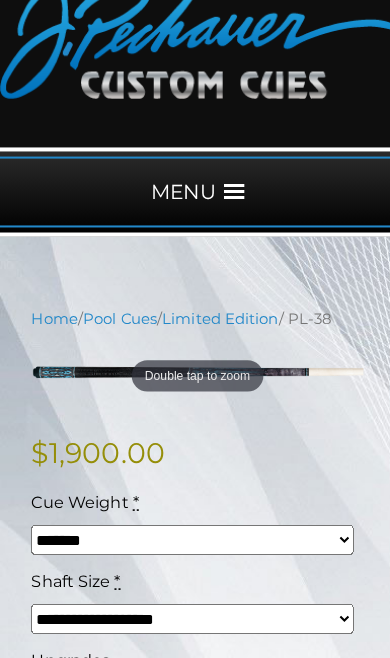 click on "**********" at bounding box center [190, 611] 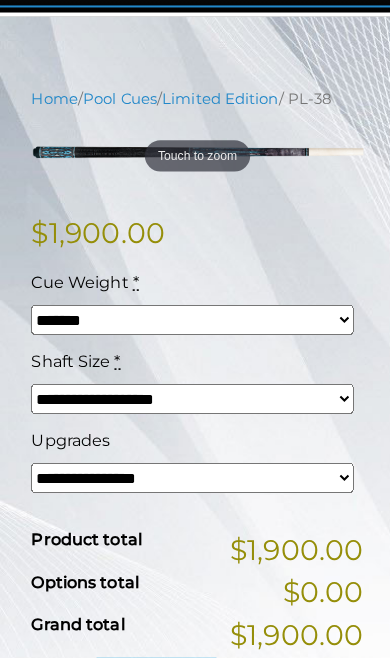 scroll, scrollTop: 338, scrollLeft: 0, axis: vertical 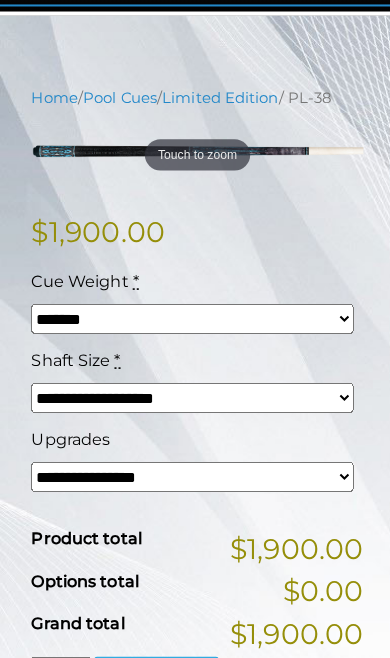 click on "**********" at bounding box center [190, 470] 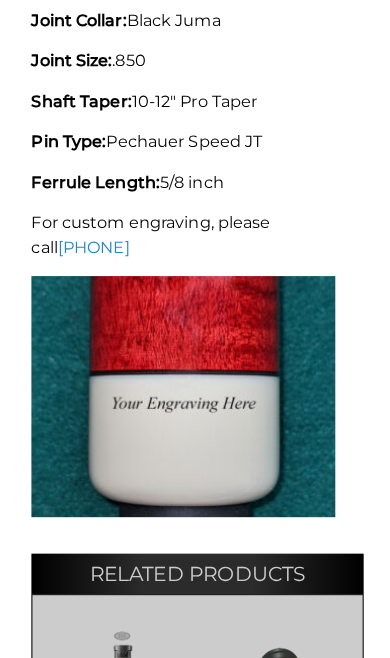 scroll, scrollTop: 1427, scrollLeft: 0, axis: vertical 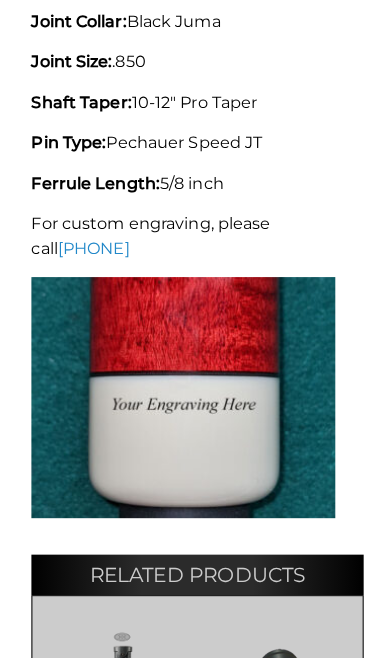 click at bounding box center (181, 393) 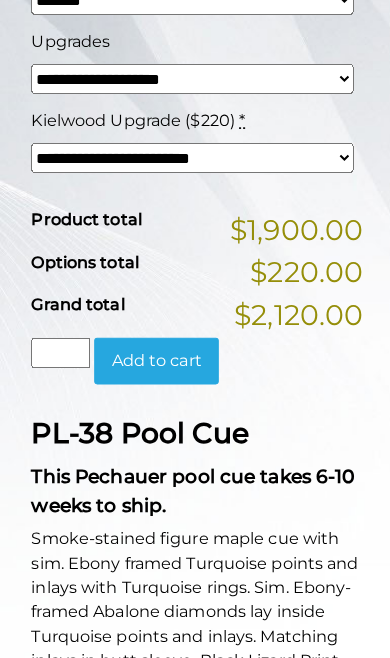 scroll, scrollTop: 652, scrollLeft: 0, axis: vertical 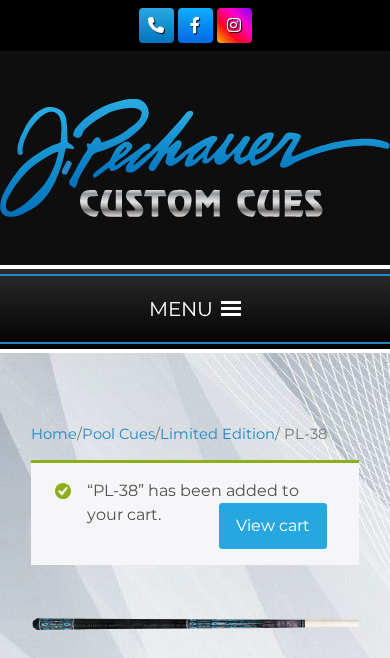 click on "View cart" at bounding box center [273, 526] 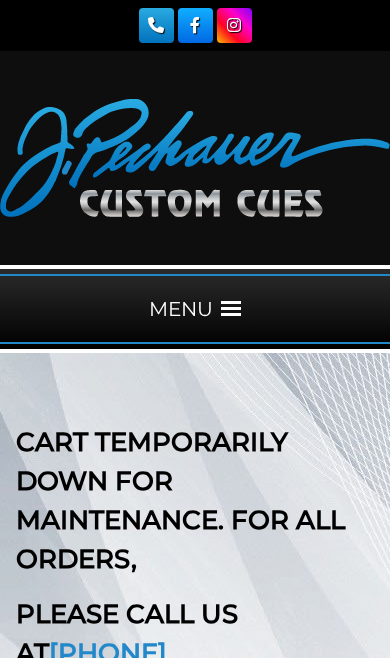 scroll, scrollTop: 0, scrollLeft: 0, axis: both 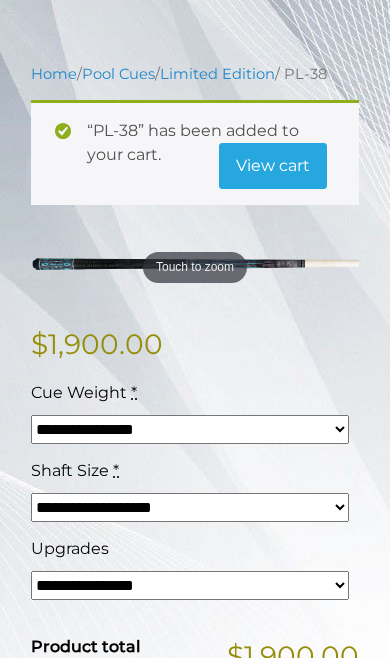 click on "View cart" at bounding box center (273, 166) 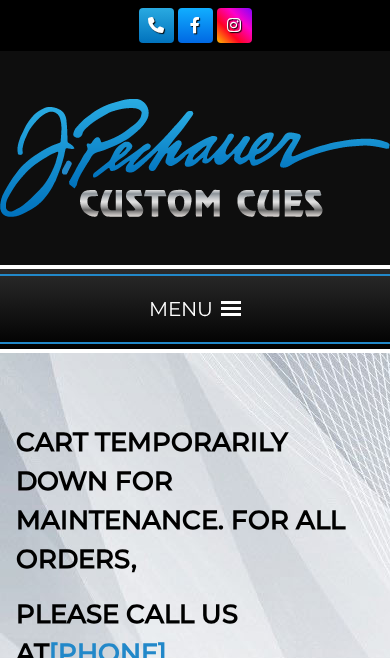 scroll, scrollTop: 0, scrollLeft: 0, axis: both 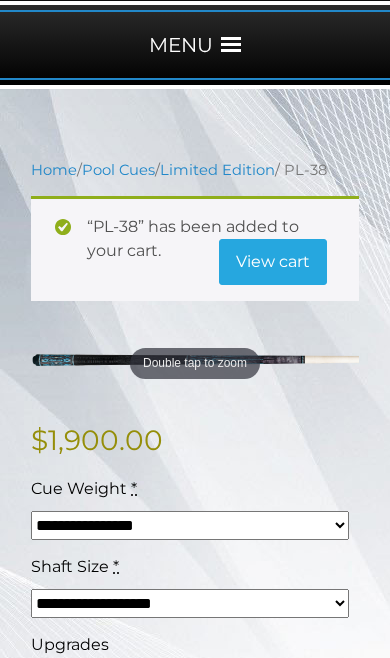 click at bounding box center (231, 45) 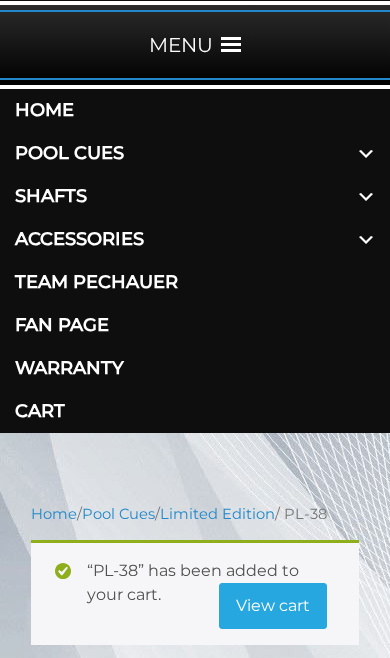 click at bounding box center [366, 153] 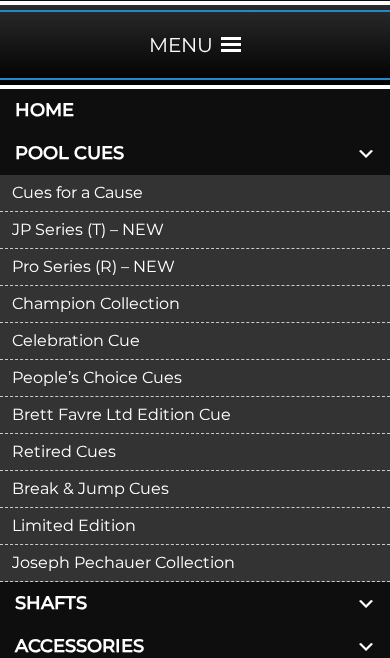 click on "Limited Edition" at bounding box center (195, 526) 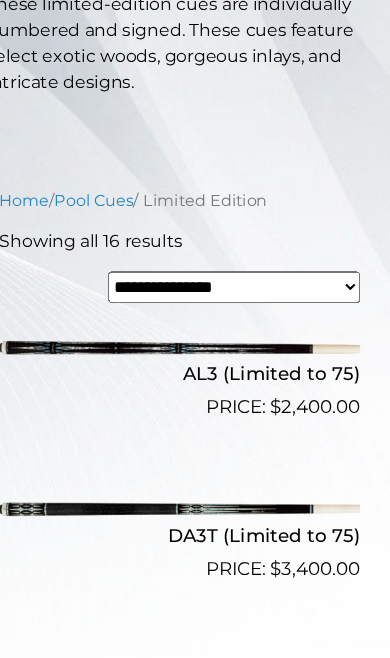 scroll, scrollTop: 614, scrollLeft: 0, axis: vertical 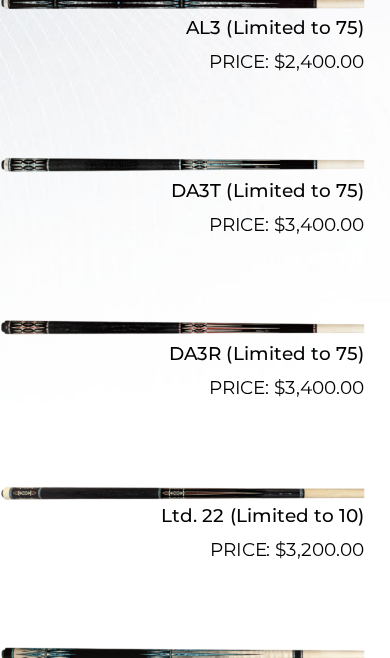 click at bounding box center (195, 305) 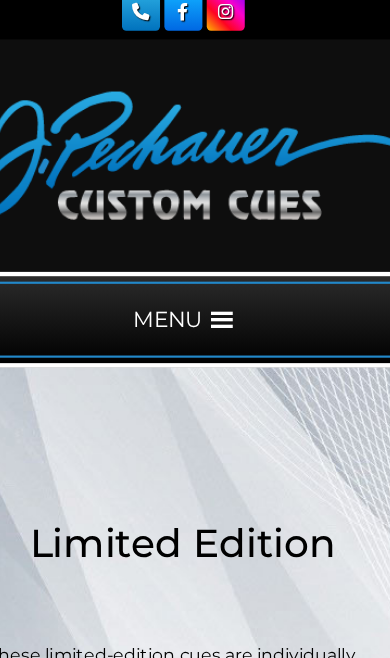 scroll, scrollTop: 0, scrollLeft: 0, axis: both 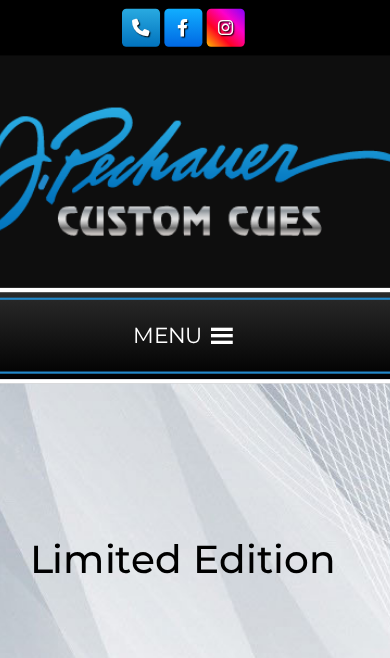 click at bounding box center (231, 309) 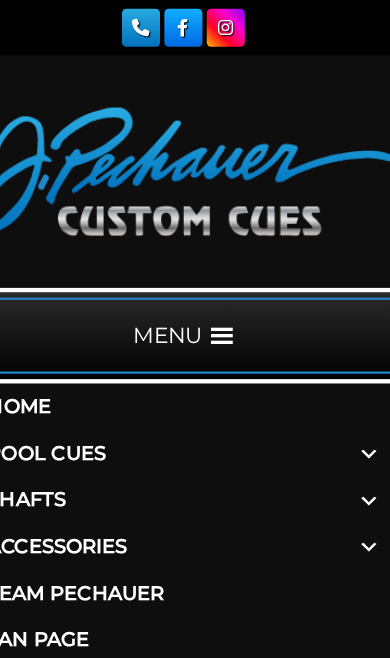click at bounding box center (366, 417) 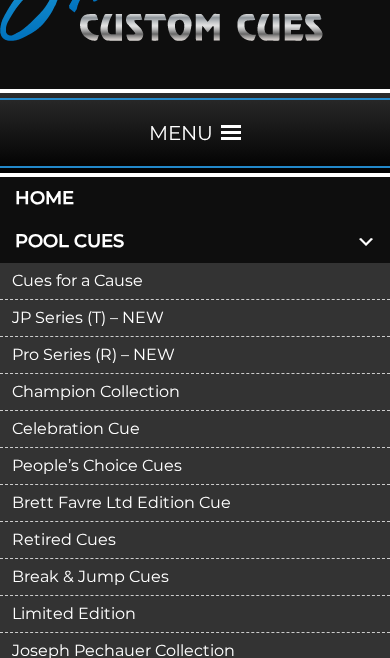 scroll, scrollTop: 176, scrollLeft: 0, axis: vertical 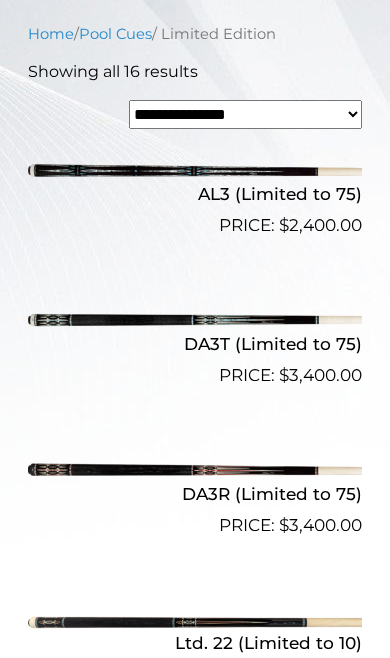 click at bounding box center [195, 173] 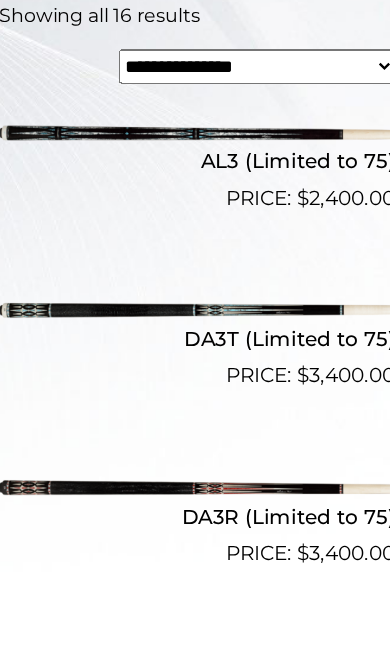 scroll, scrollTop: 793, scrollLeft: 0, axis: vertical 